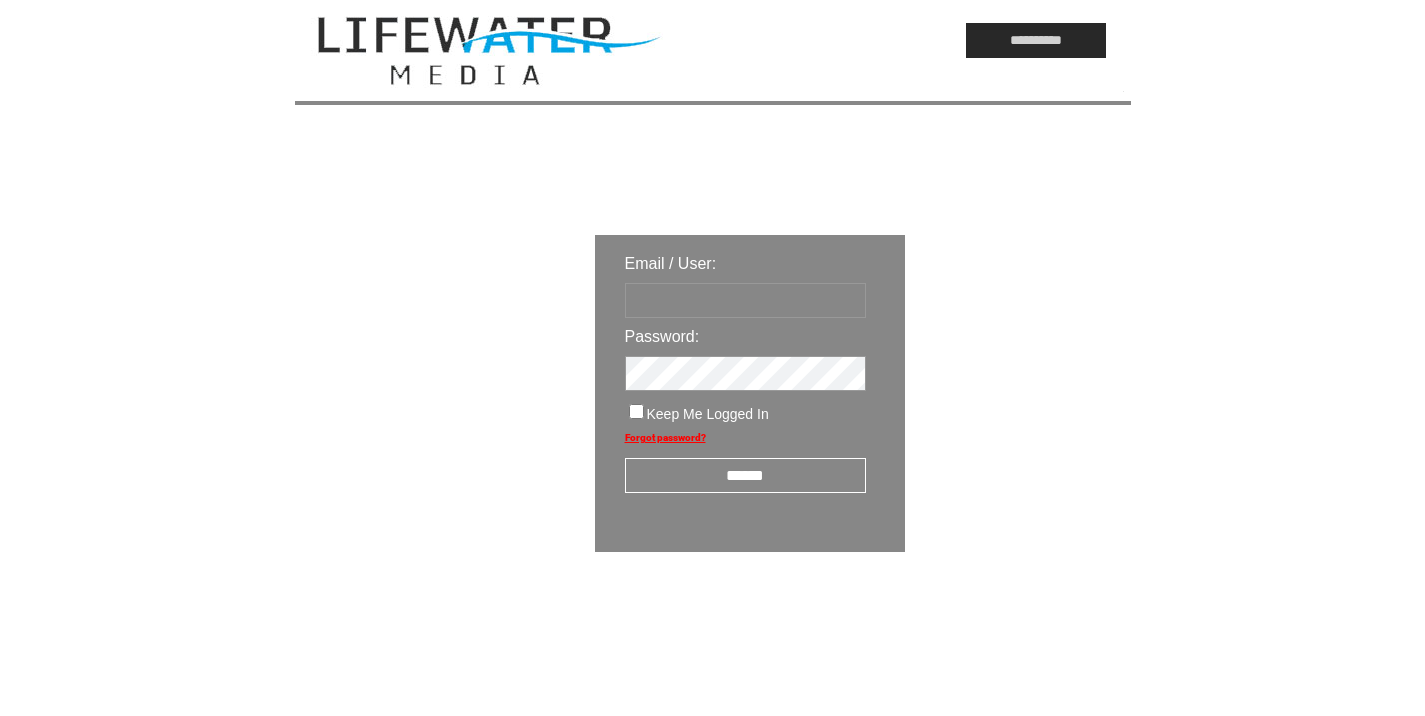 scroll, scrollTop: 0, scrollLeft: 0, axis: both 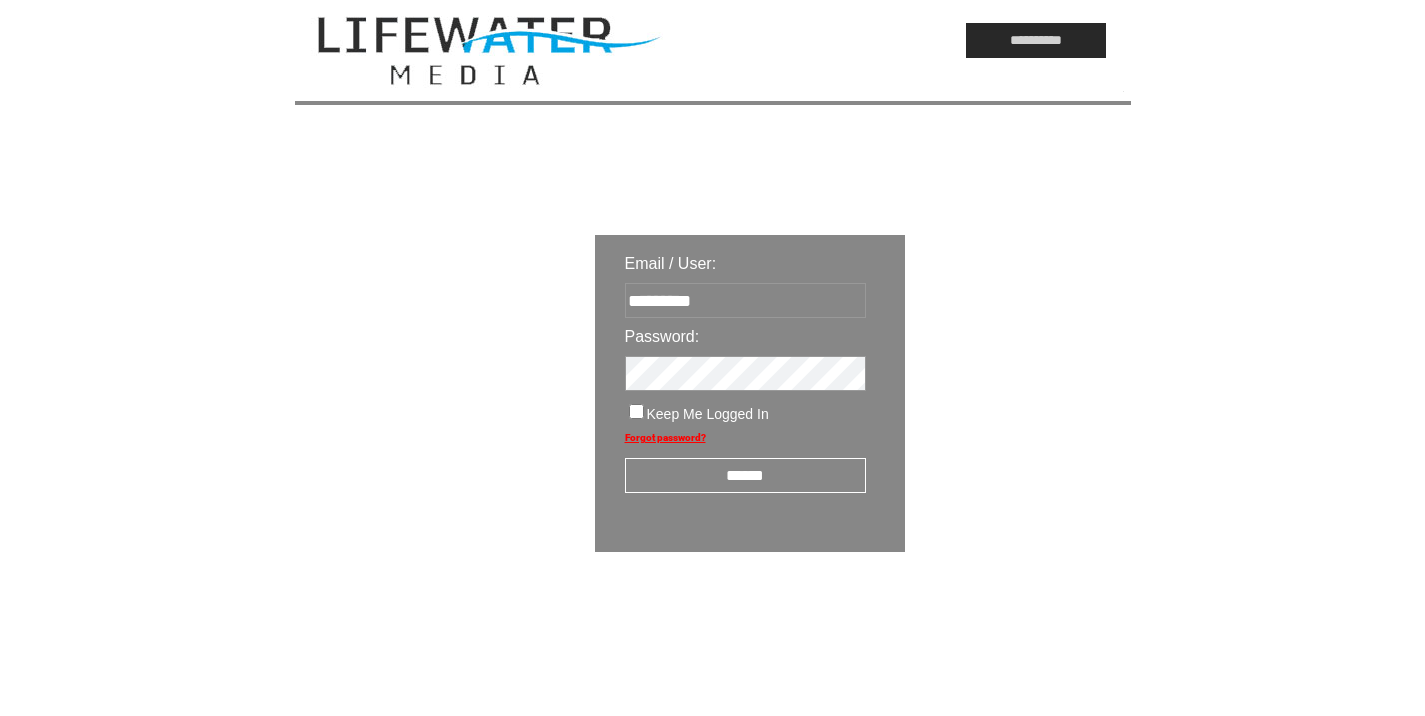 click on "******" at bounding box center (745, 475) 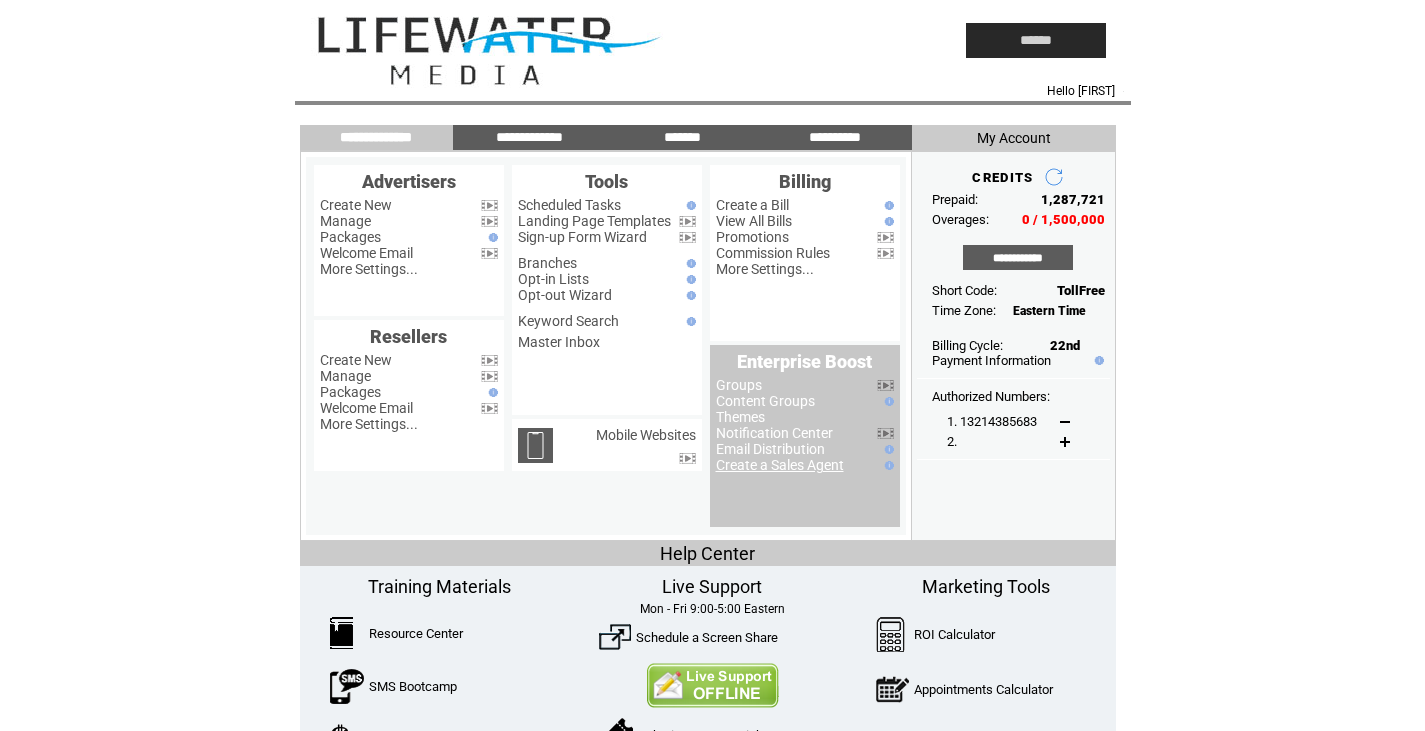scroll, scrollTop: 0, scrollLeft: 0, axis: both 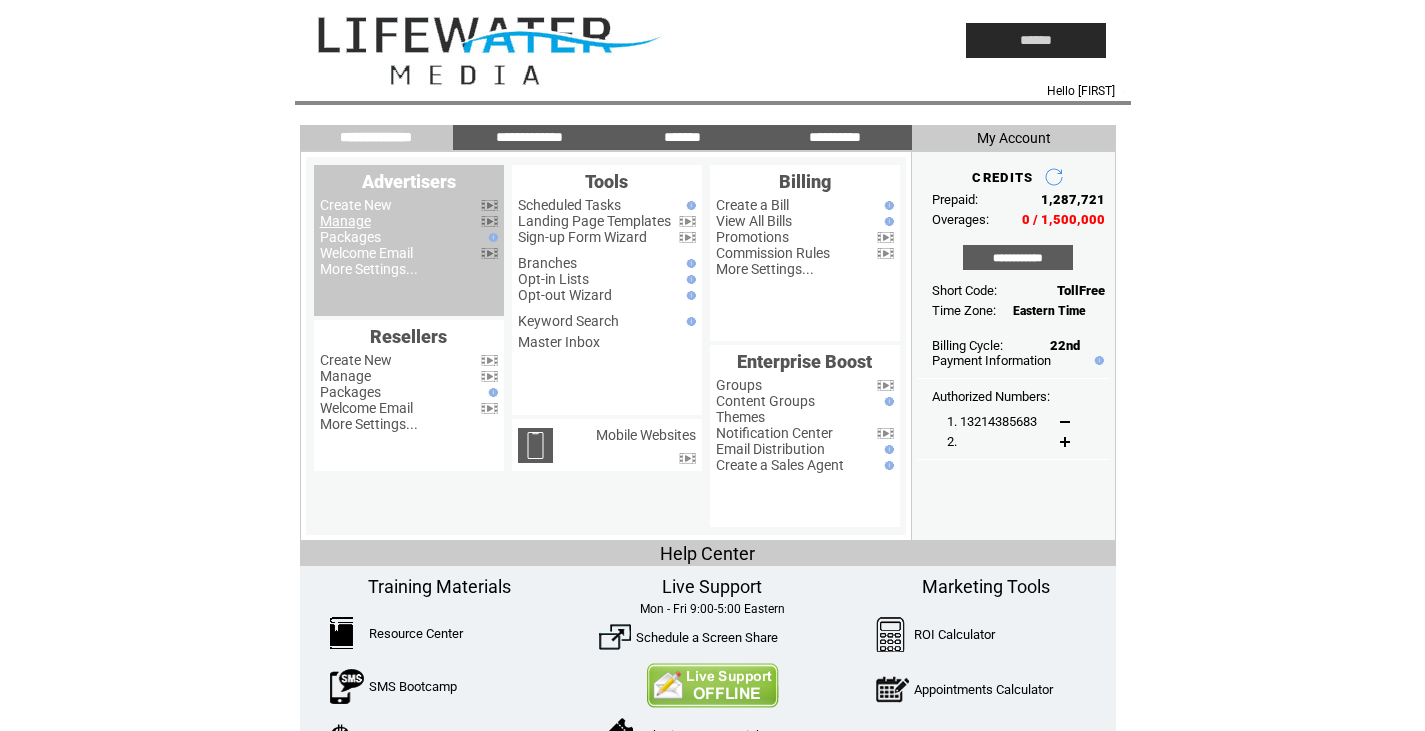 click on "Manage" at bounding box center (345, 221) 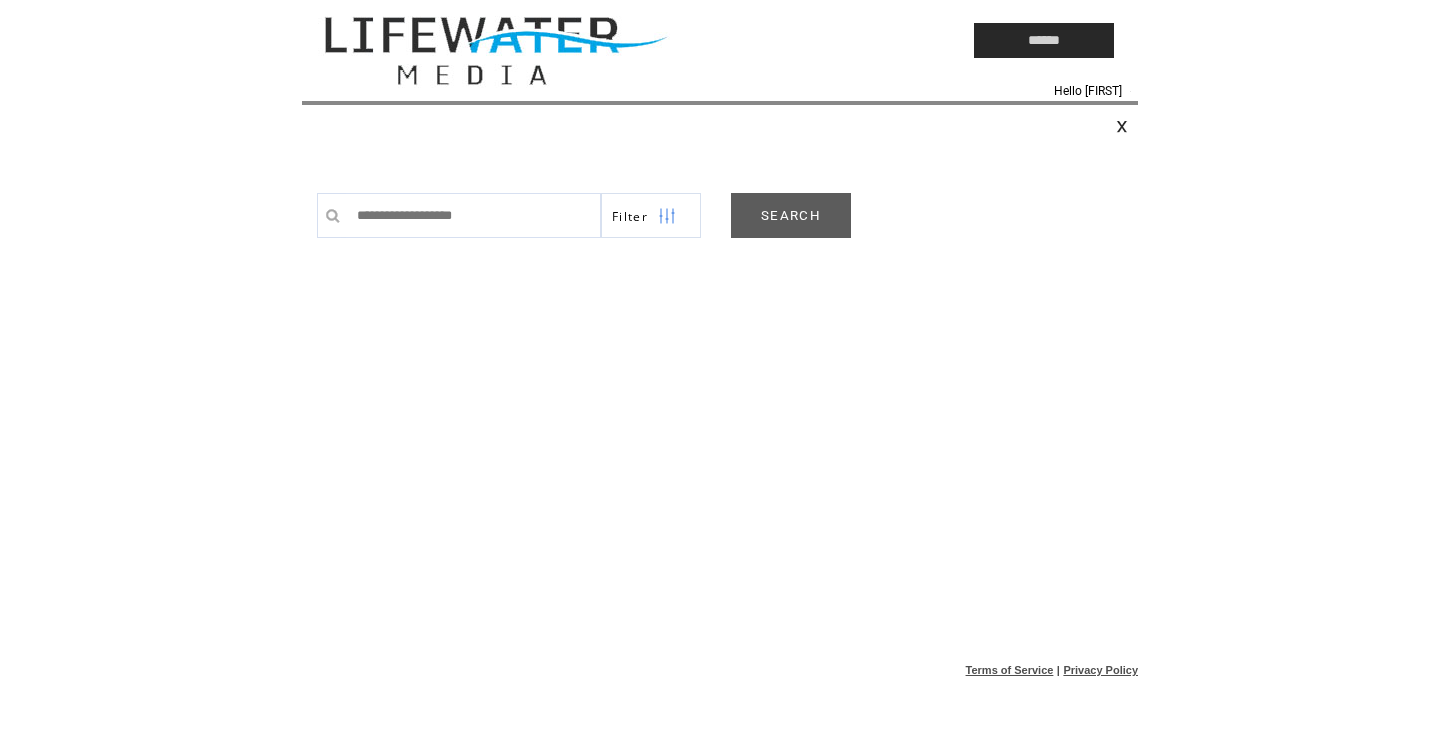 scroll, scrollTop: 0, scrollLeft: 0, axis: both 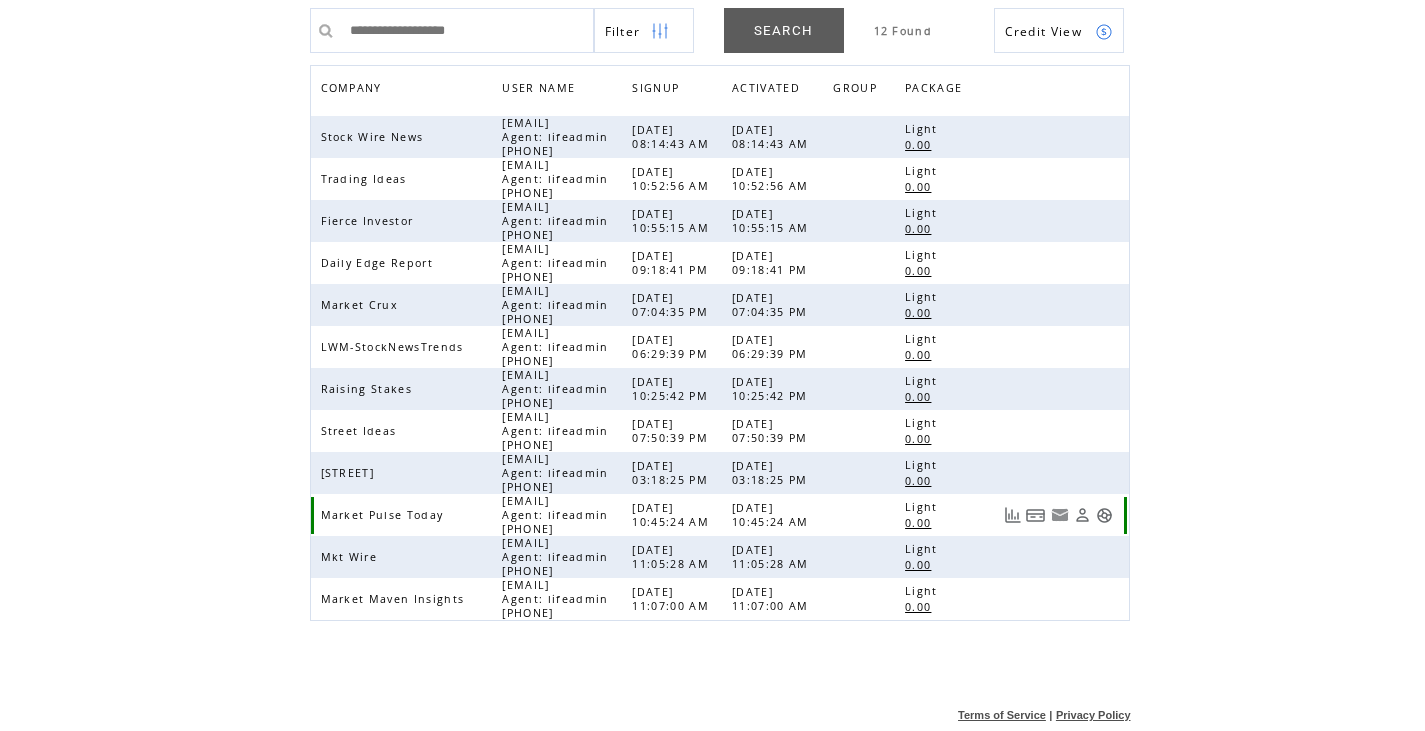 click at bounding box center [1104, 515] 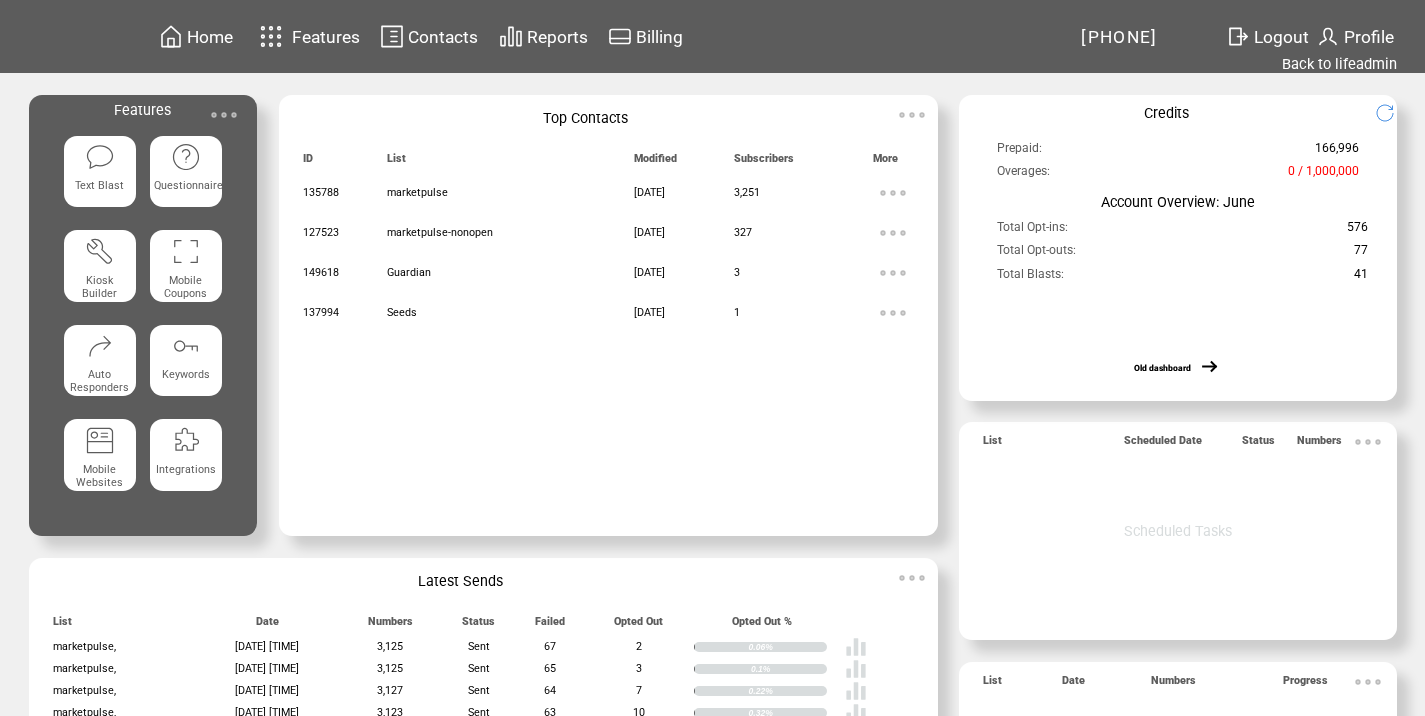 scroll, scrollTop: 0, scrollLeft: 0, axis: both 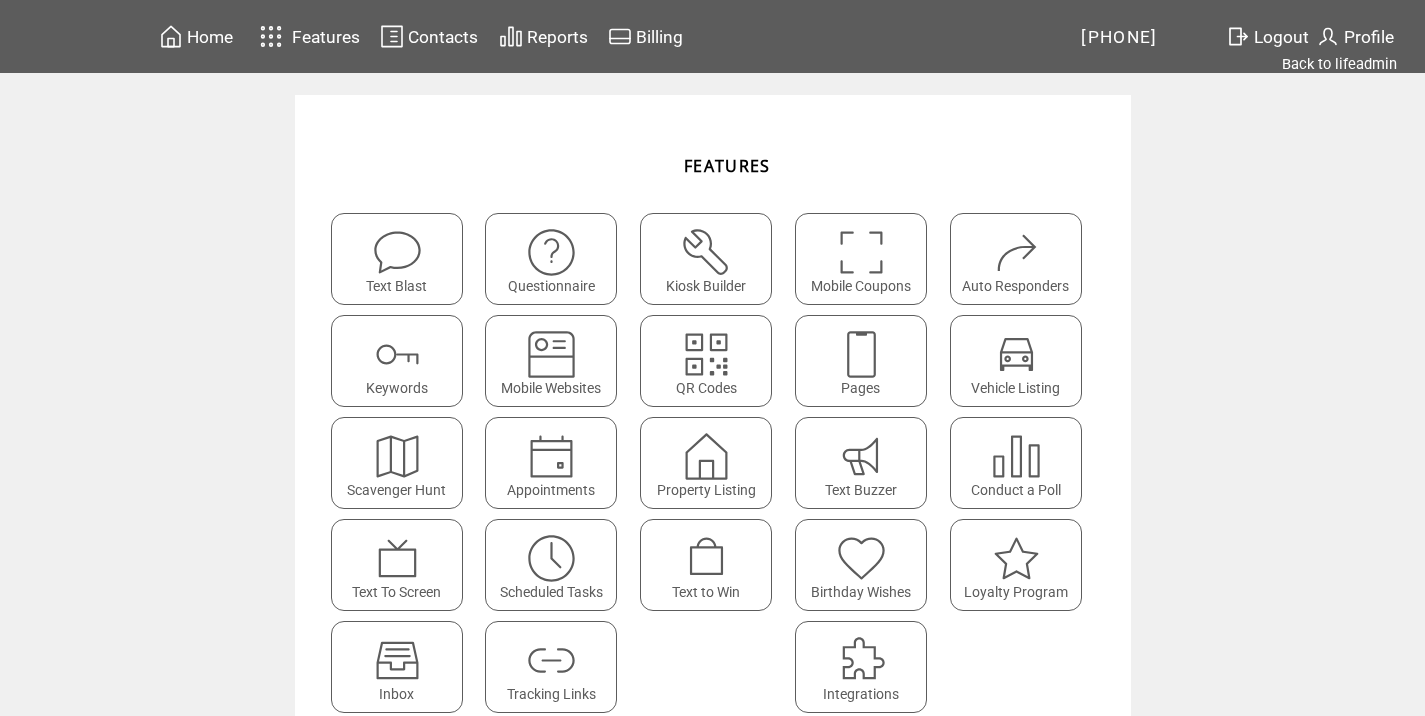 click at bounding box center [551, 660] 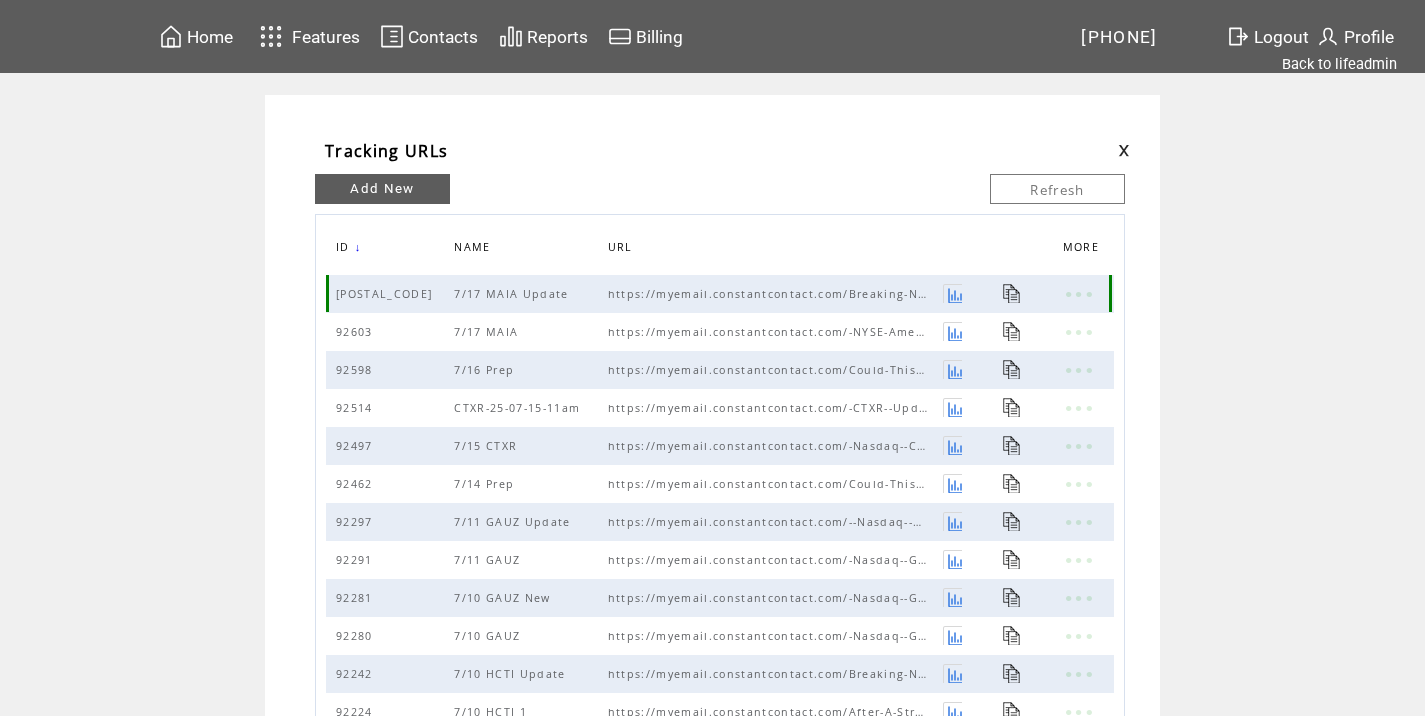 scroll, scrollTop: 0, scrollLeft: 0, axis: both 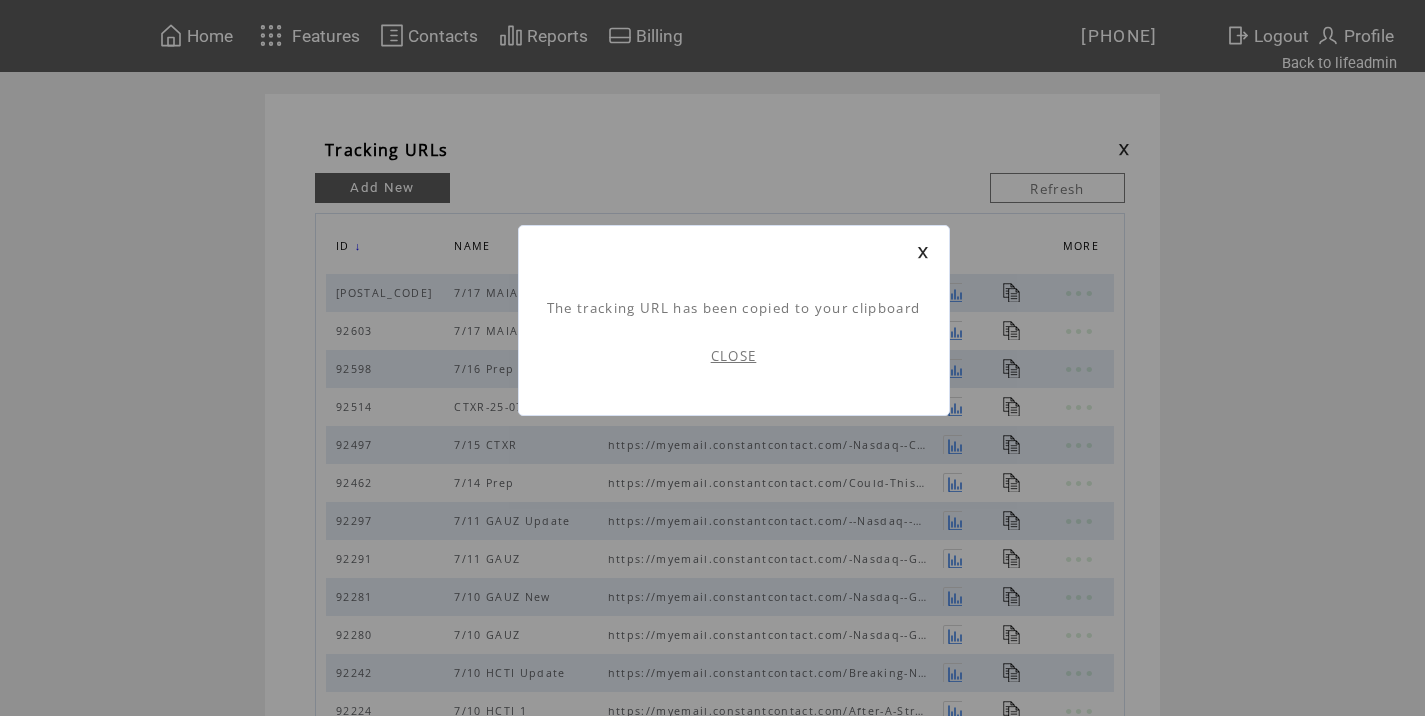 click on "CLOSE" at bounding box center (734, 356) 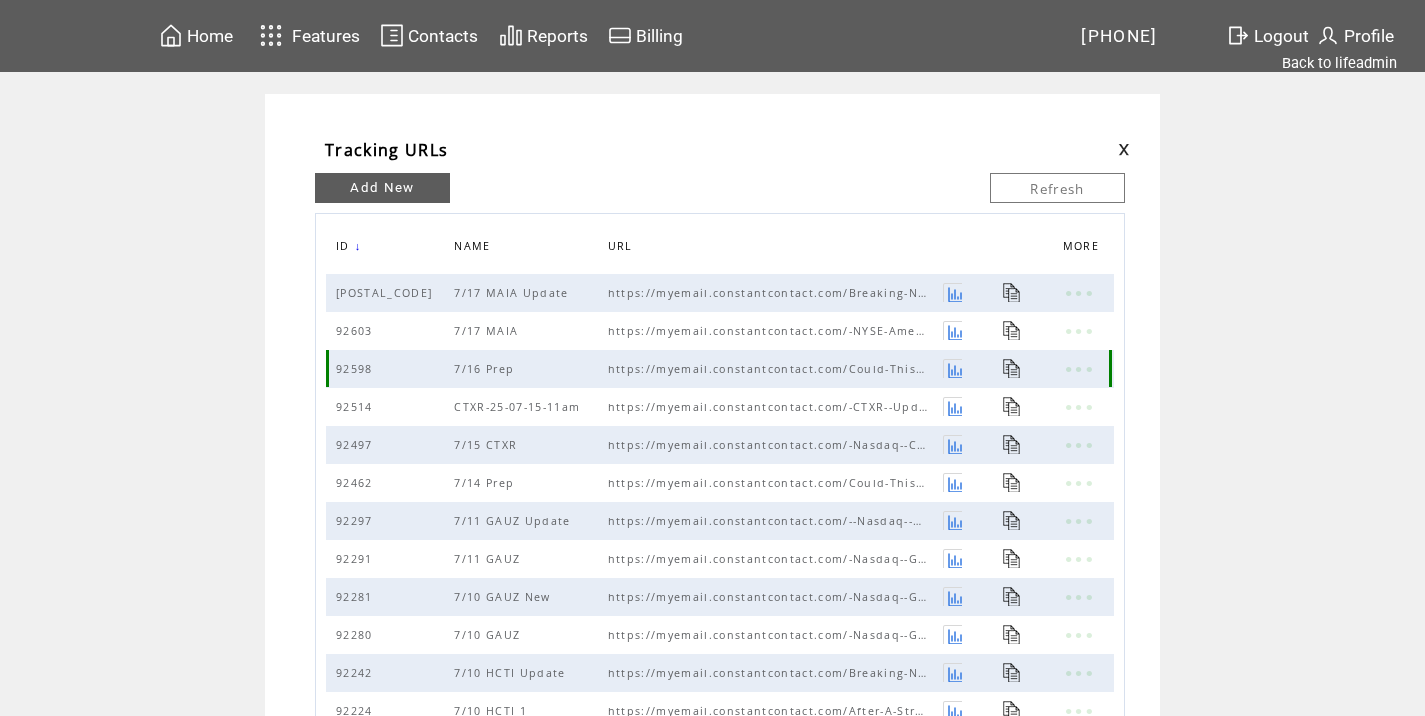scroll, scrollTop: 0, scrollLeft: 0, axis: both 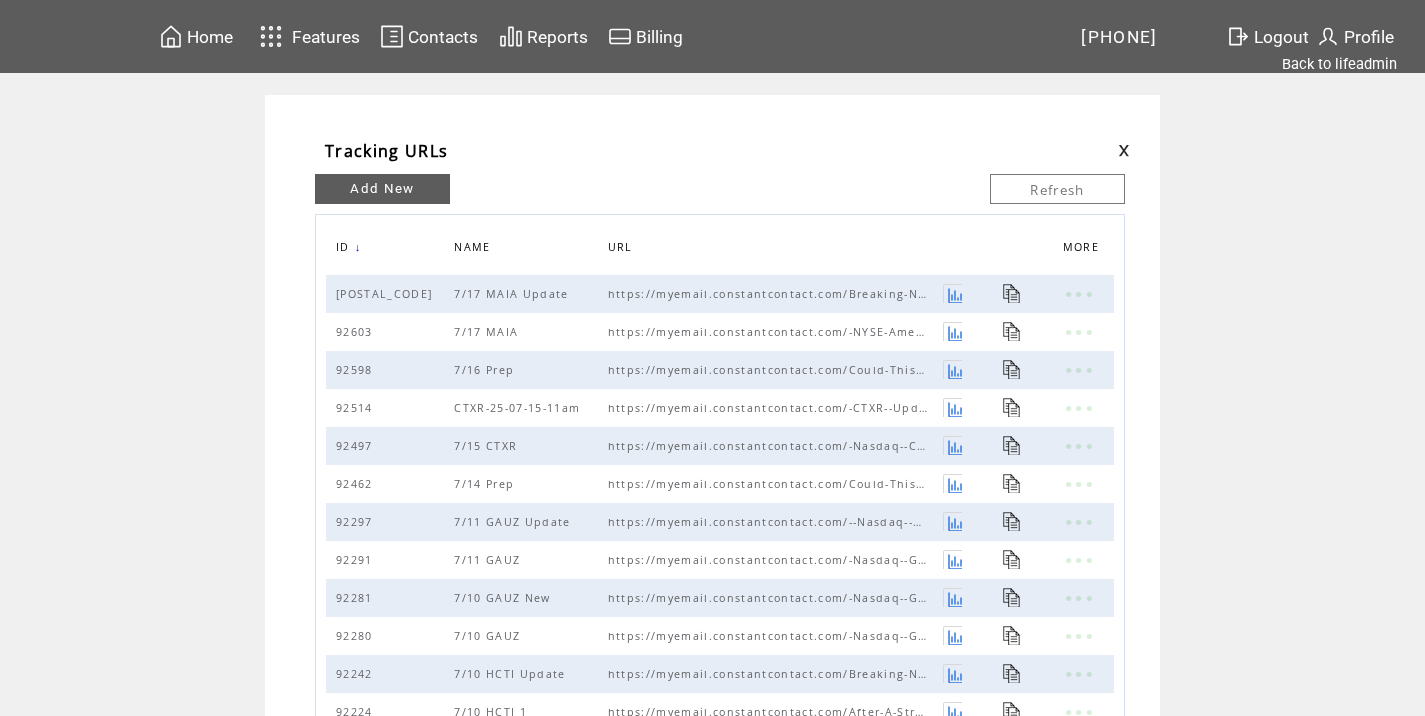 click at bounding box center [1124, 150] 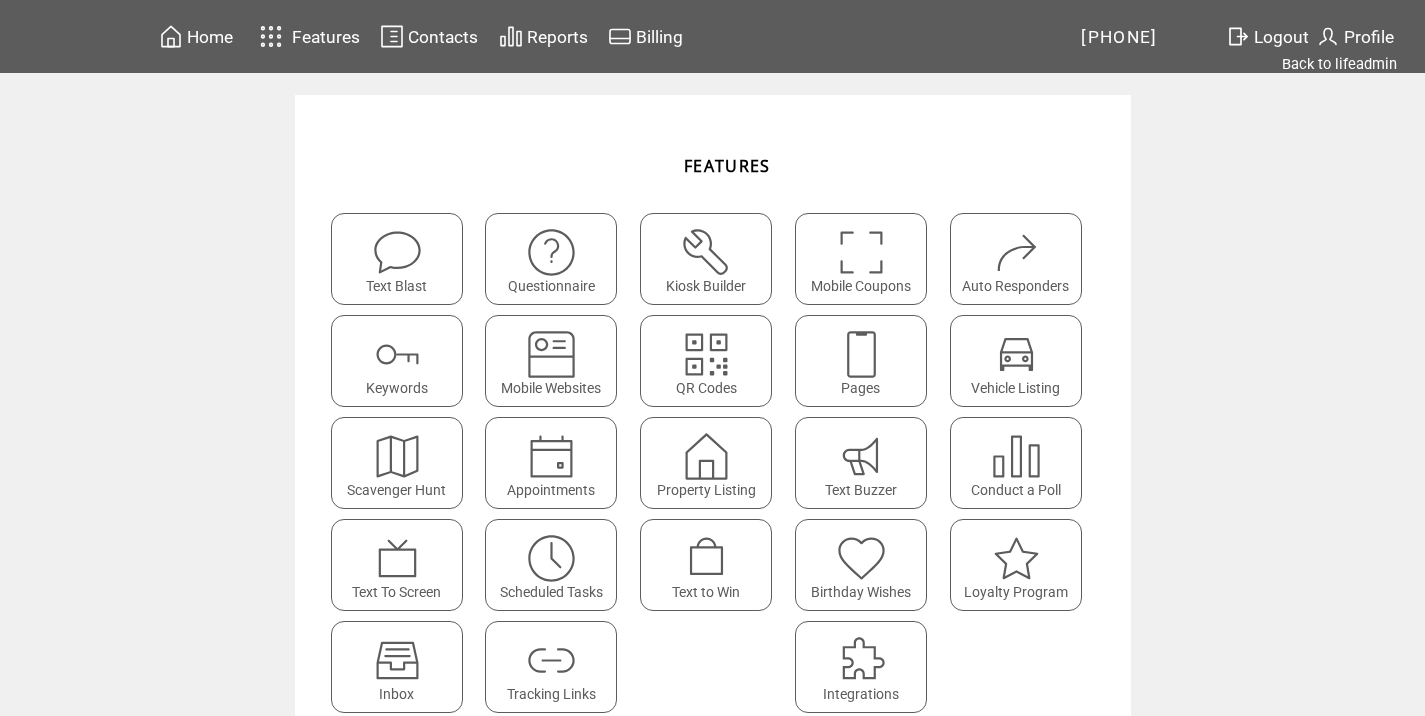 scroll, scrollTop: 0, scrollLeft: 0, axis: both 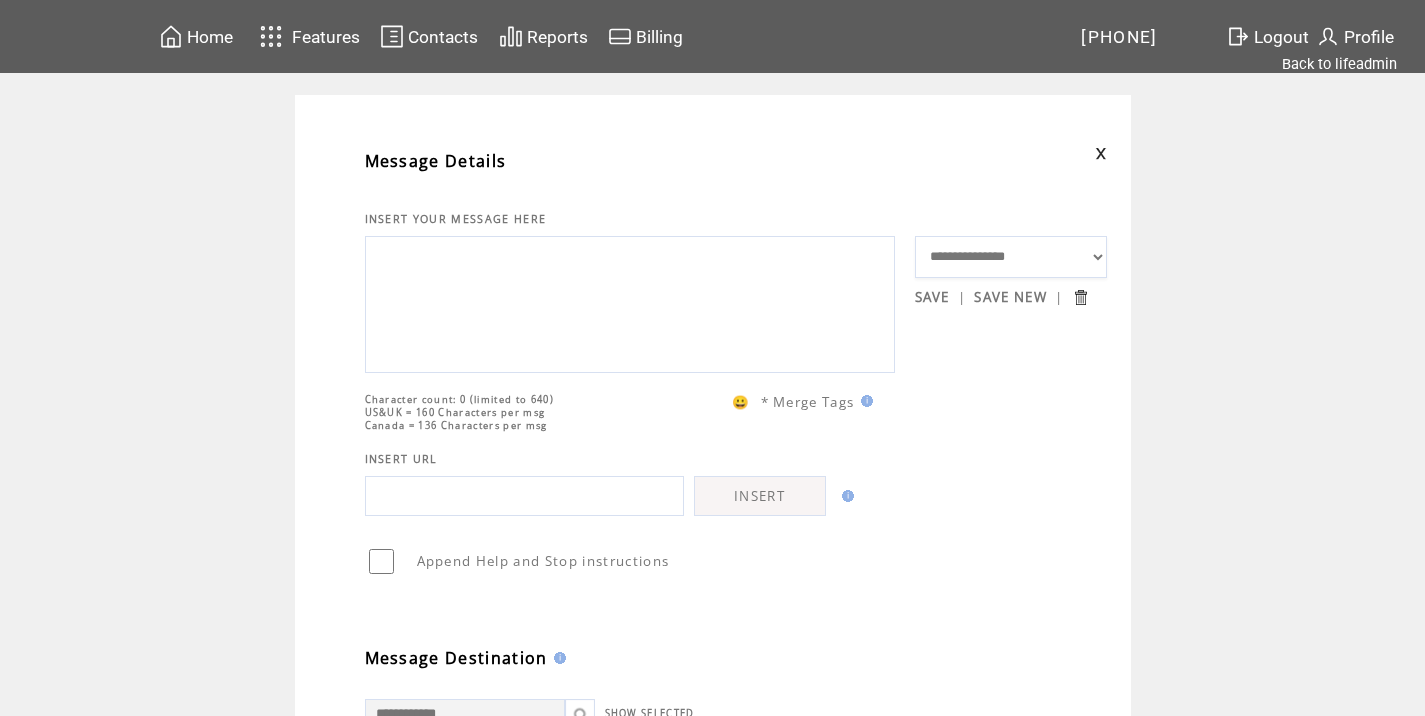 click at bounding box center [630, 302] 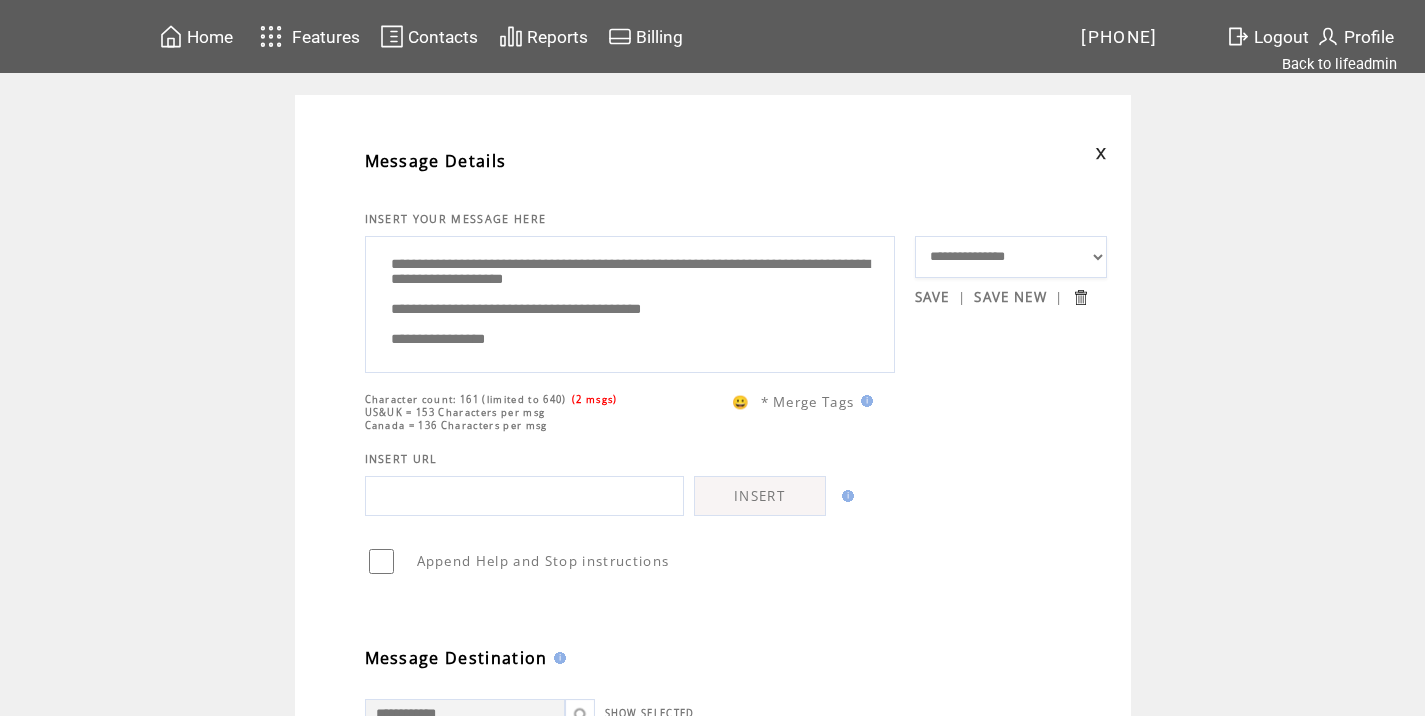 drag, startPoint x: 591, startPoint y: 286, endPoint x: 647, endPoint y: 281, distance: 56.22277 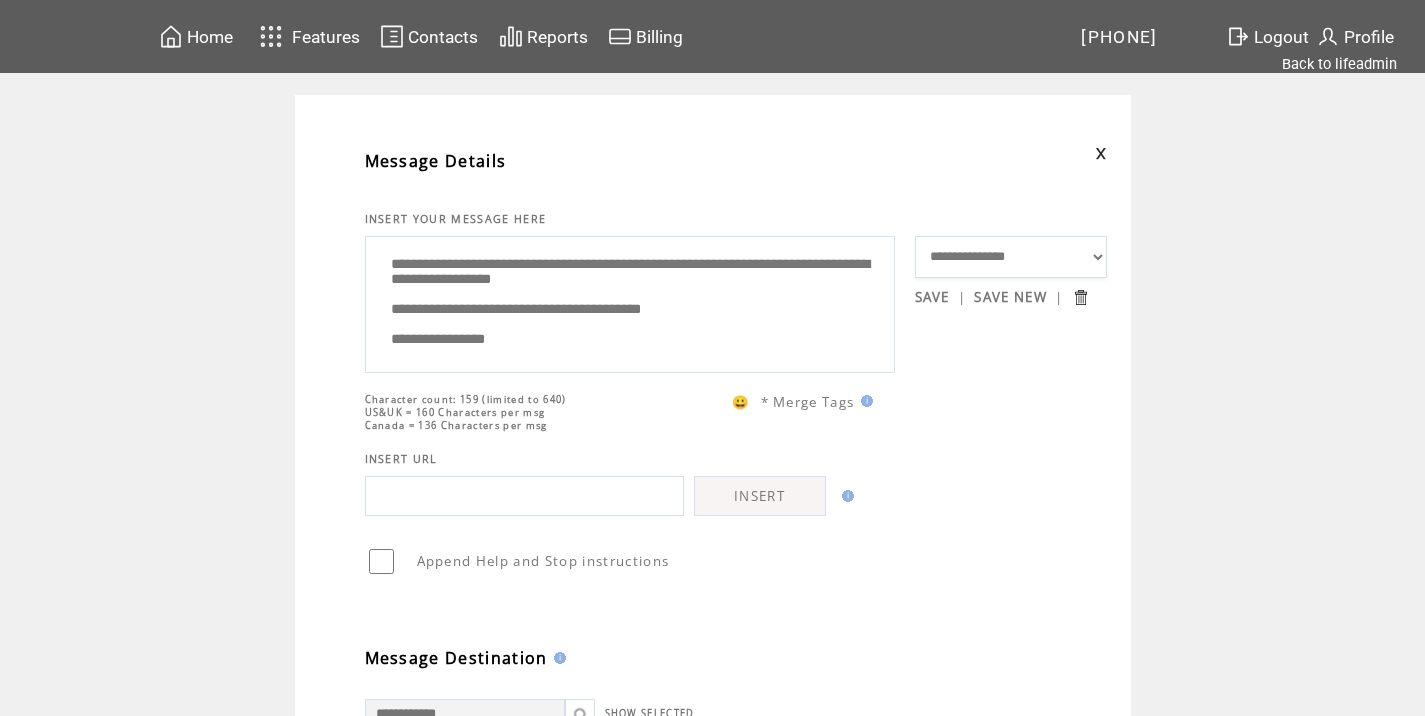 click on "**********" at bounding box center (630, 302) 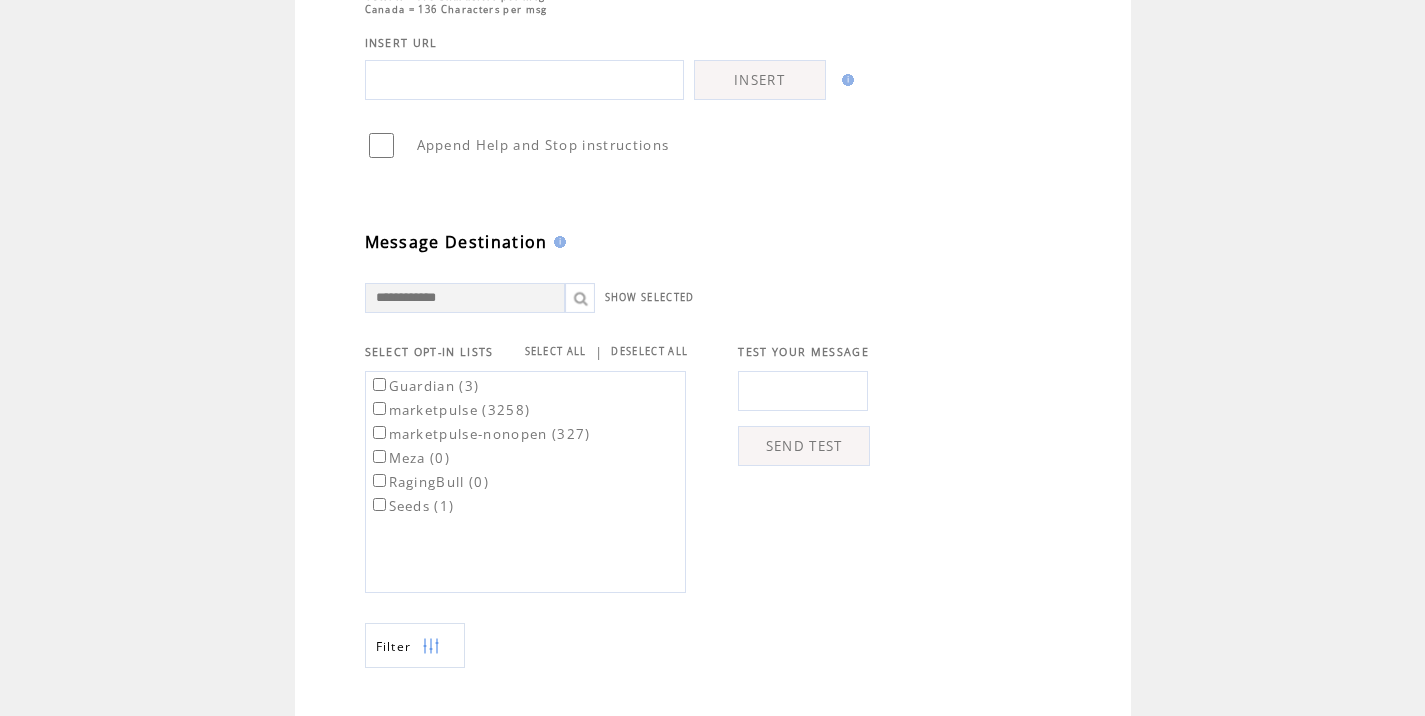 scroll, scrollTop: 417, scrollLeft: 0, axis: vertical 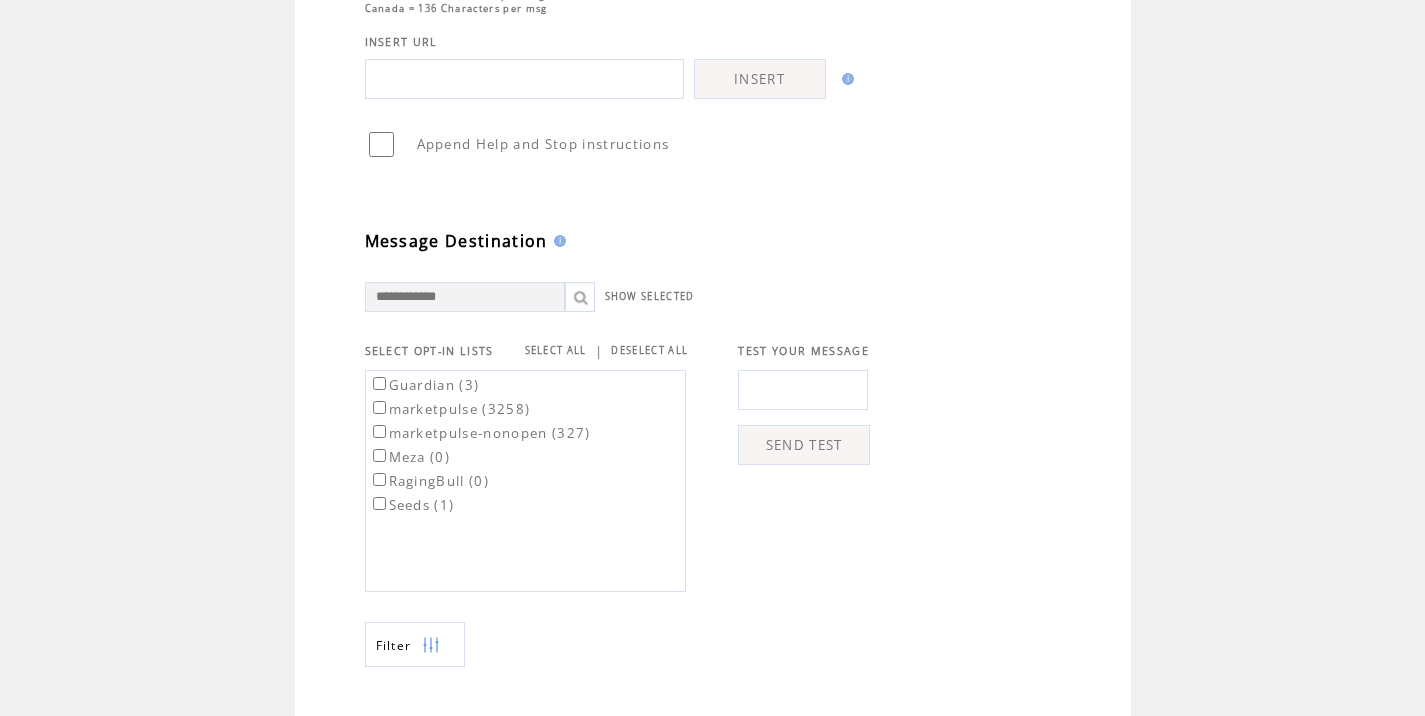 click at bounding box center [803, 390] 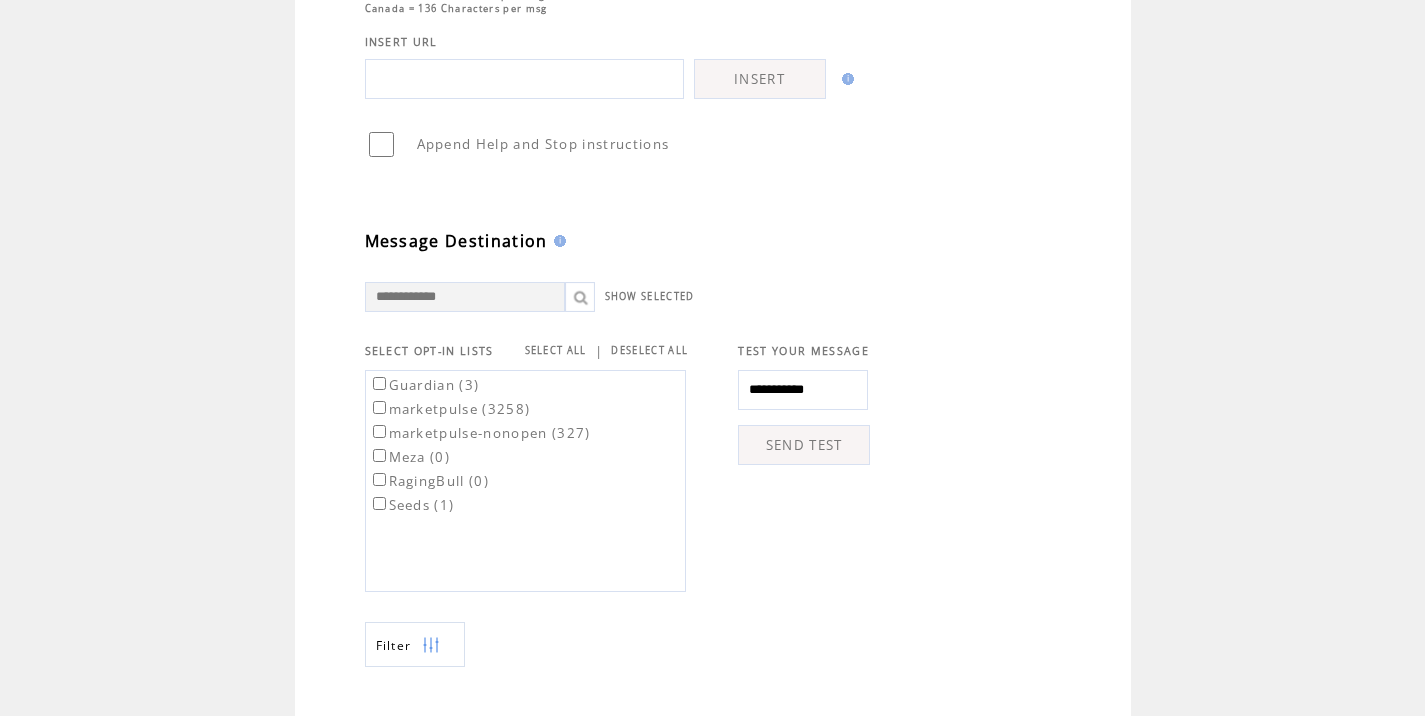 click on "SEND TEST" at bounding box center (804, 445) 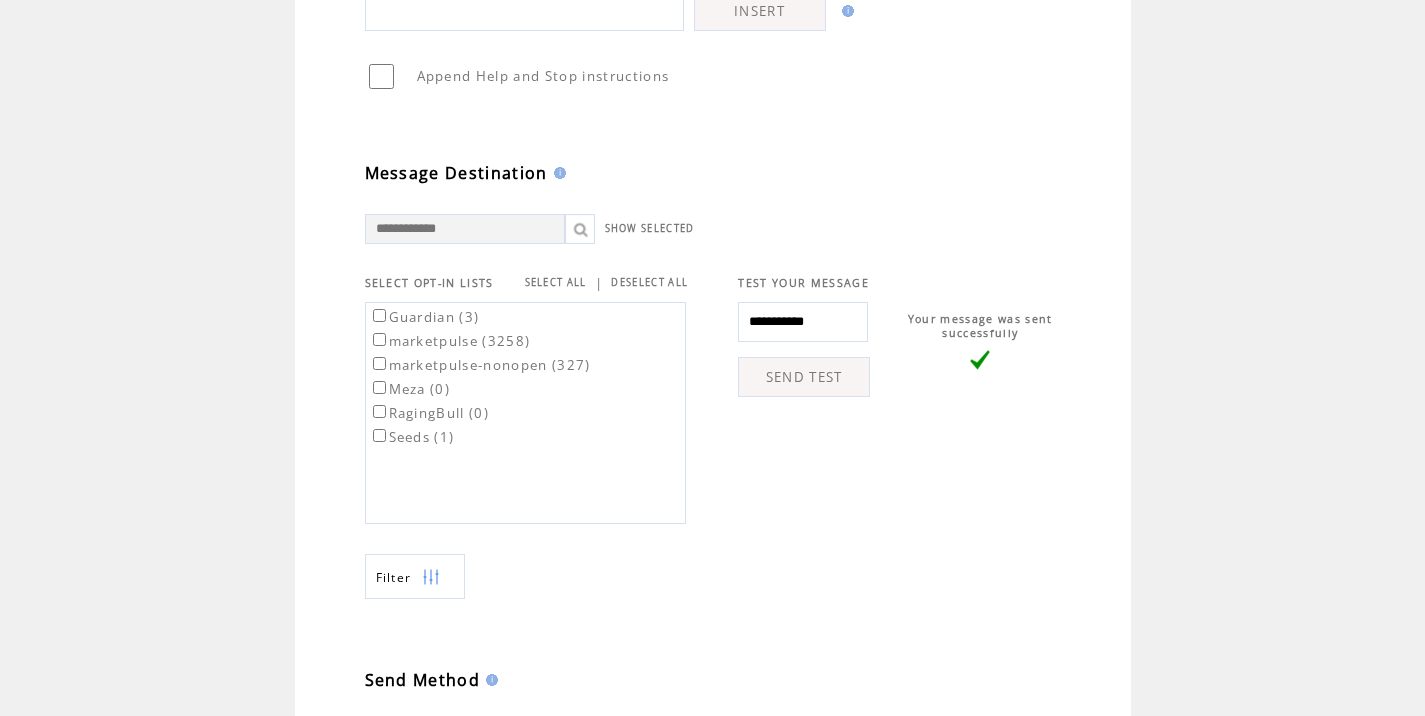 scroll, scrollTop: 514, scrollLeft: 0, axis: vertical 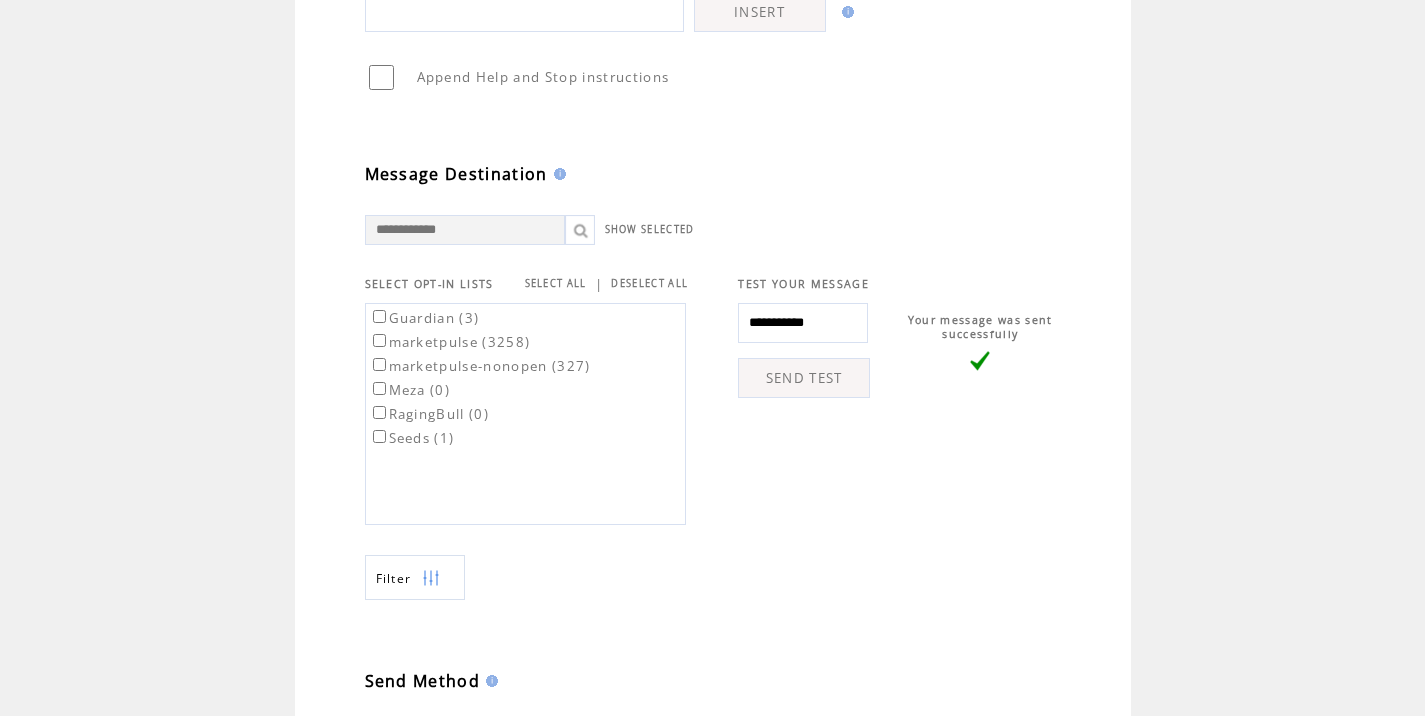 click on "marketpulse (3258)" at bounding box center [450, 342] 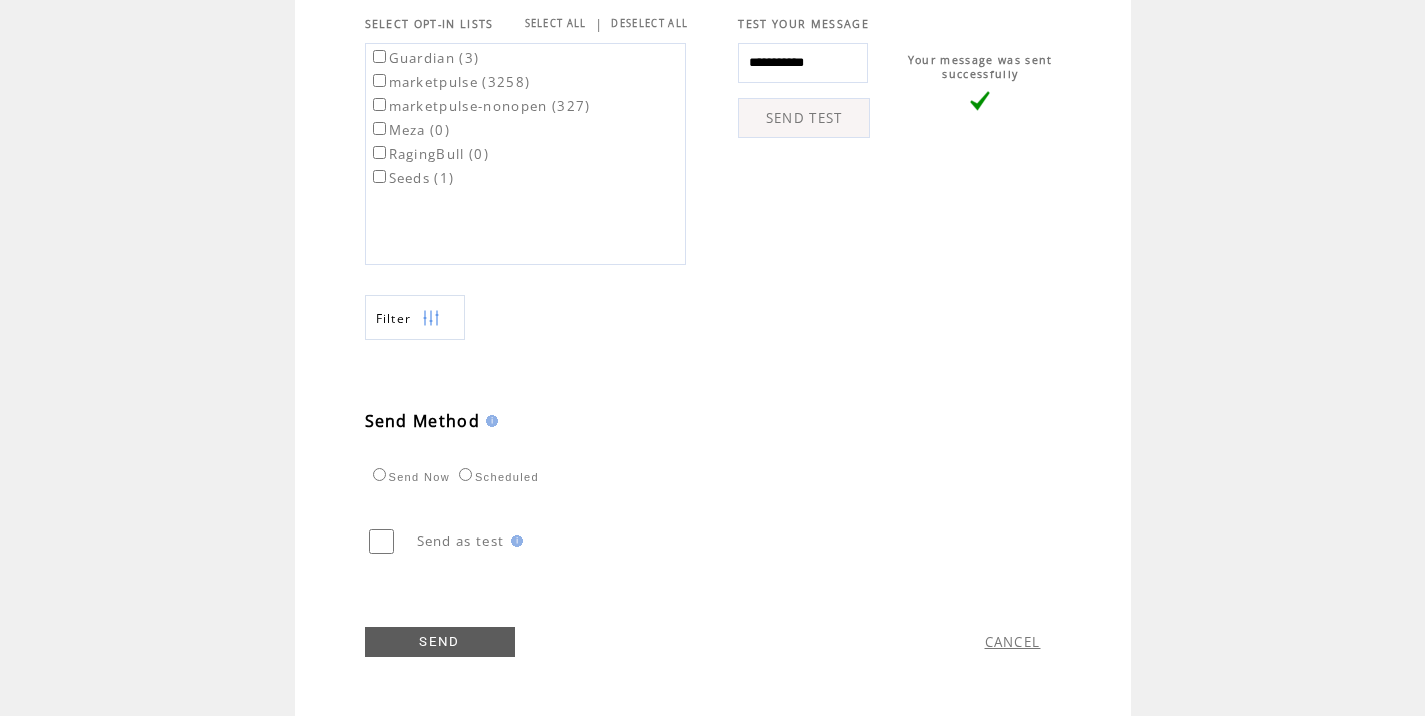 click on "Scheduled" at bounding box center [496, 477] 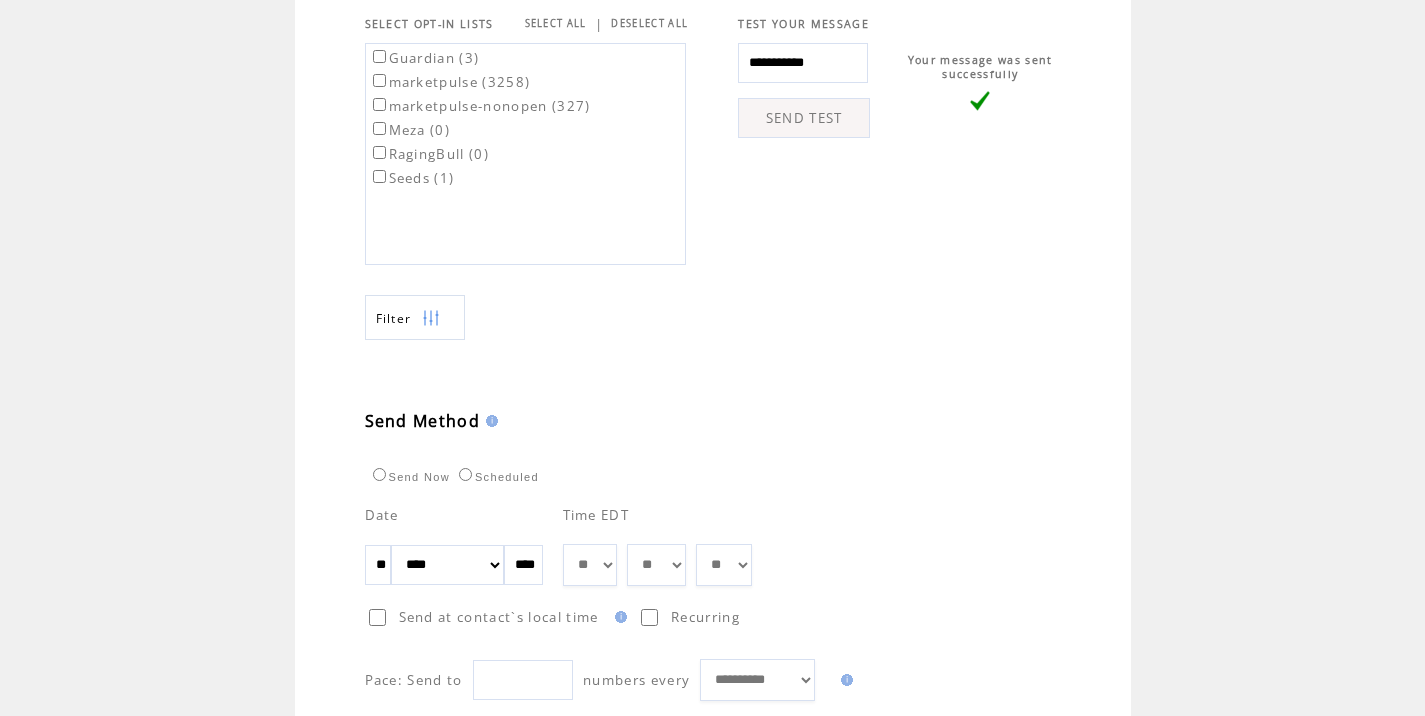 click on "** 	 ** 	 ** 	 ** 	 ** 	 ** 	 ** 	 ** 	 ** 	 ** 	 ** 	 ** 	 **" at bounding box center [590, 565] 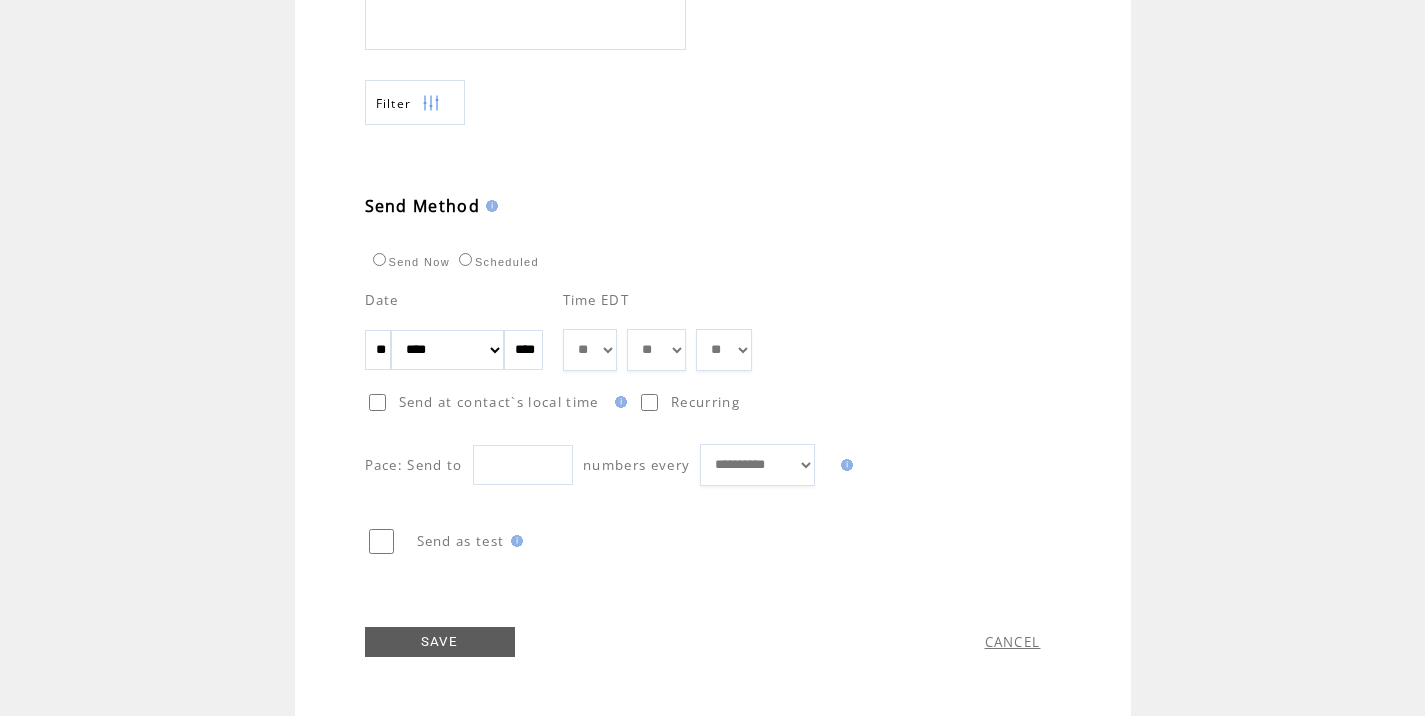 click on "SAVE" at bounding box center [440, 642] 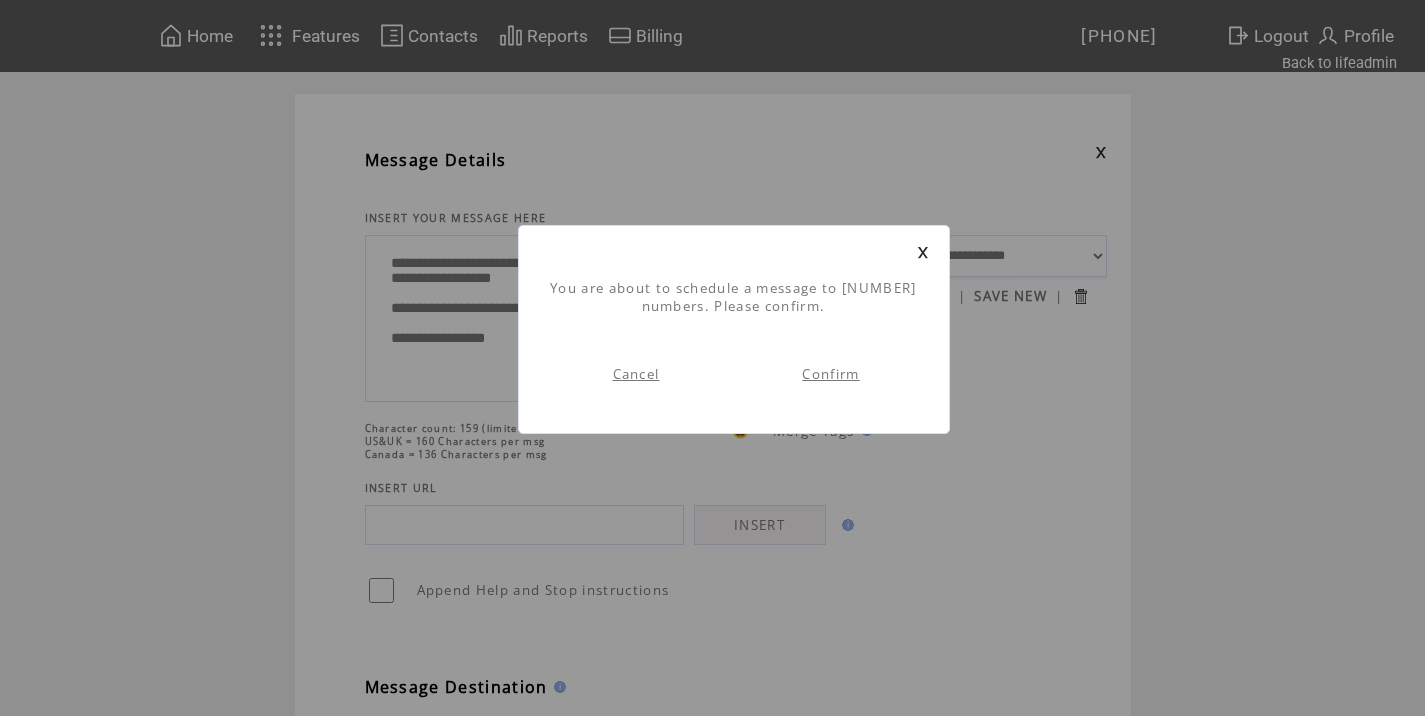 scroll, scrollTop: 1, scrollLeft: 0, axis: vertical 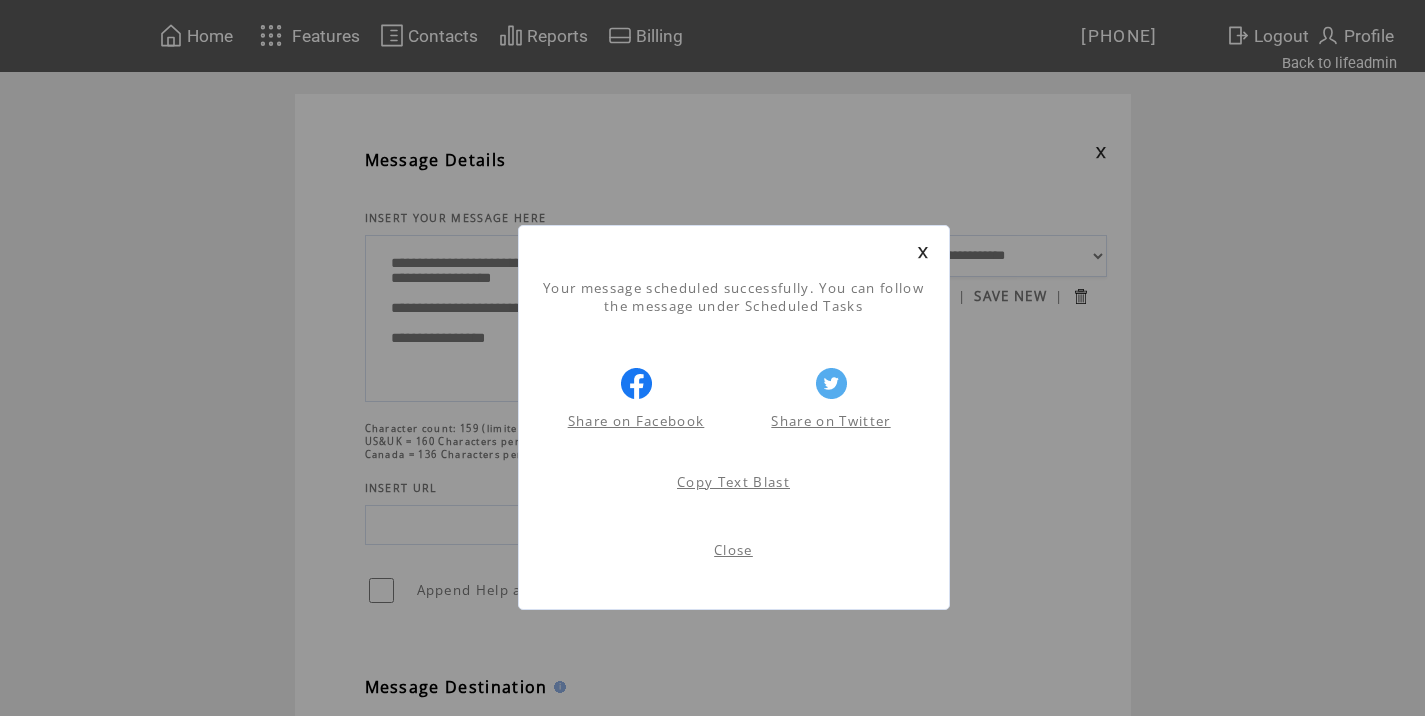click on "Close" at bounding box center [733, 550] 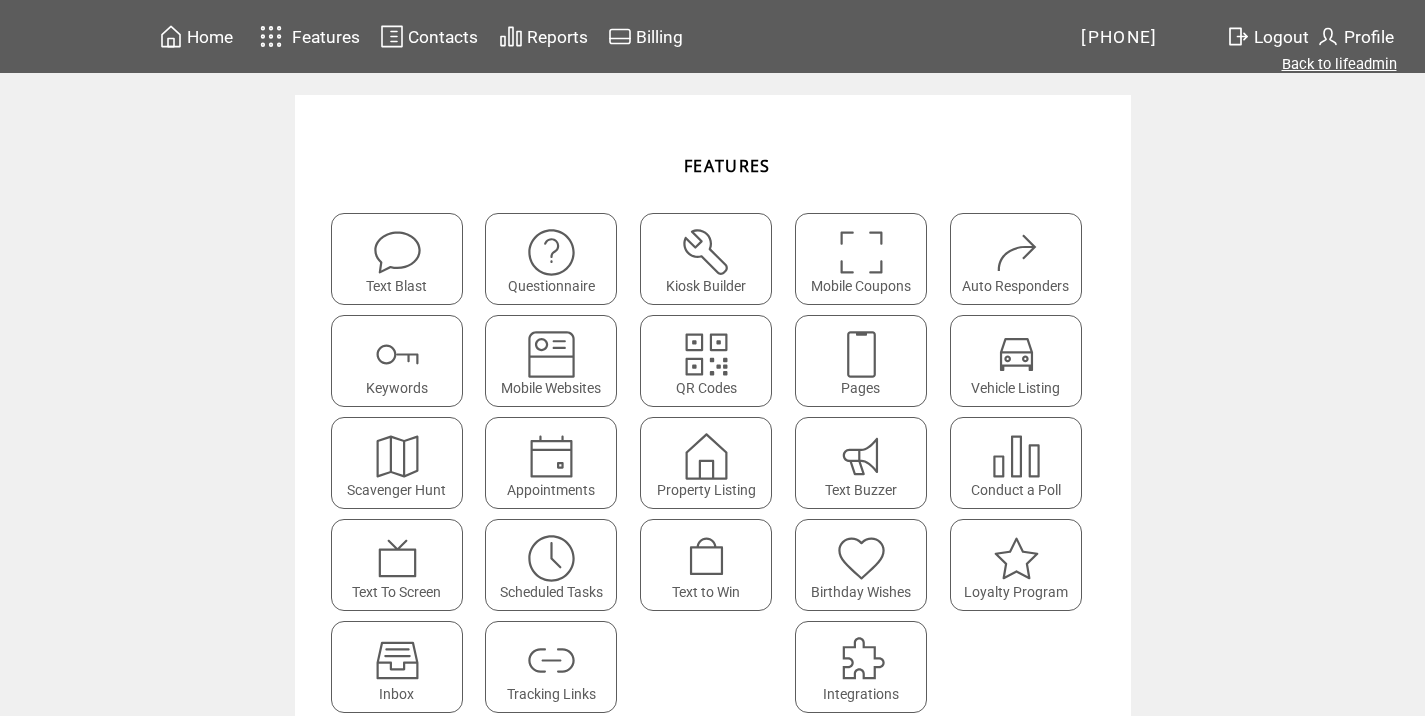 scroll, scrollTop: 0, scrollLeft: 0, axis: both 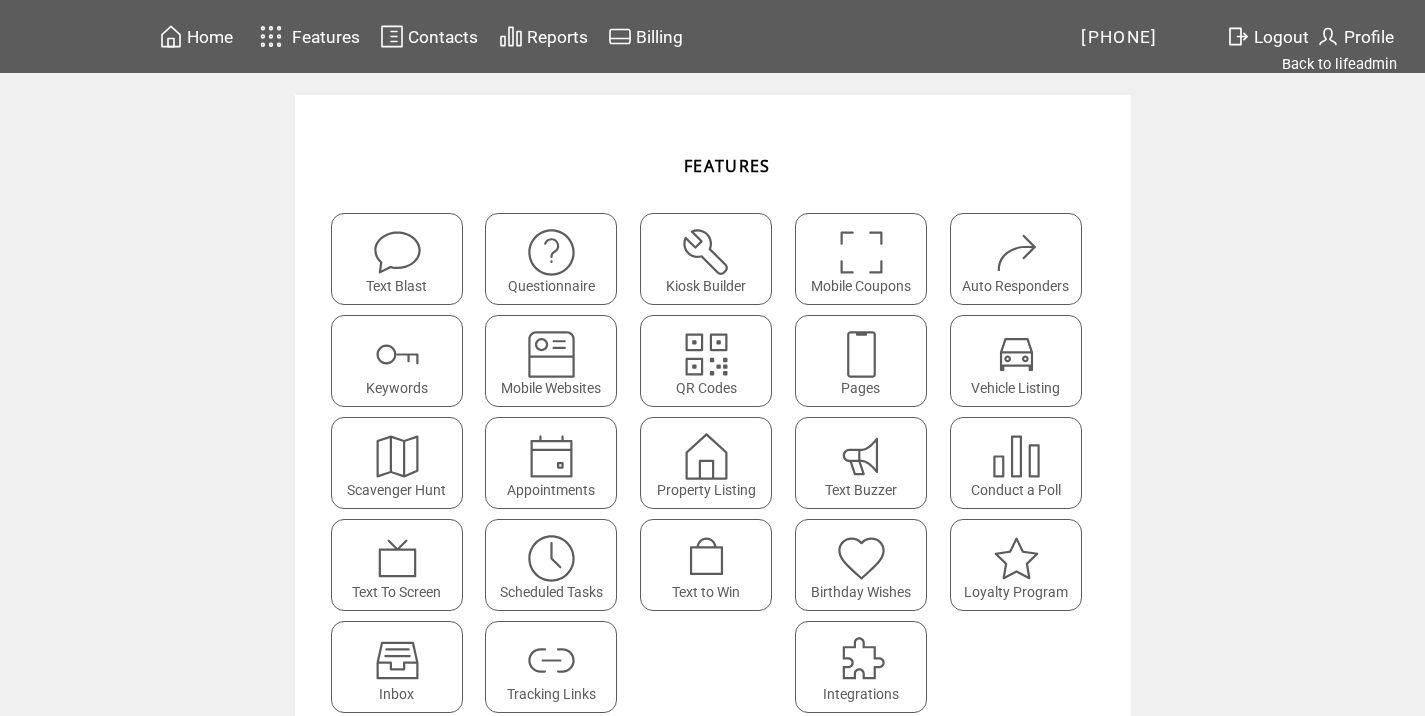 click on "Logout" at bounding box center (1281, 37) 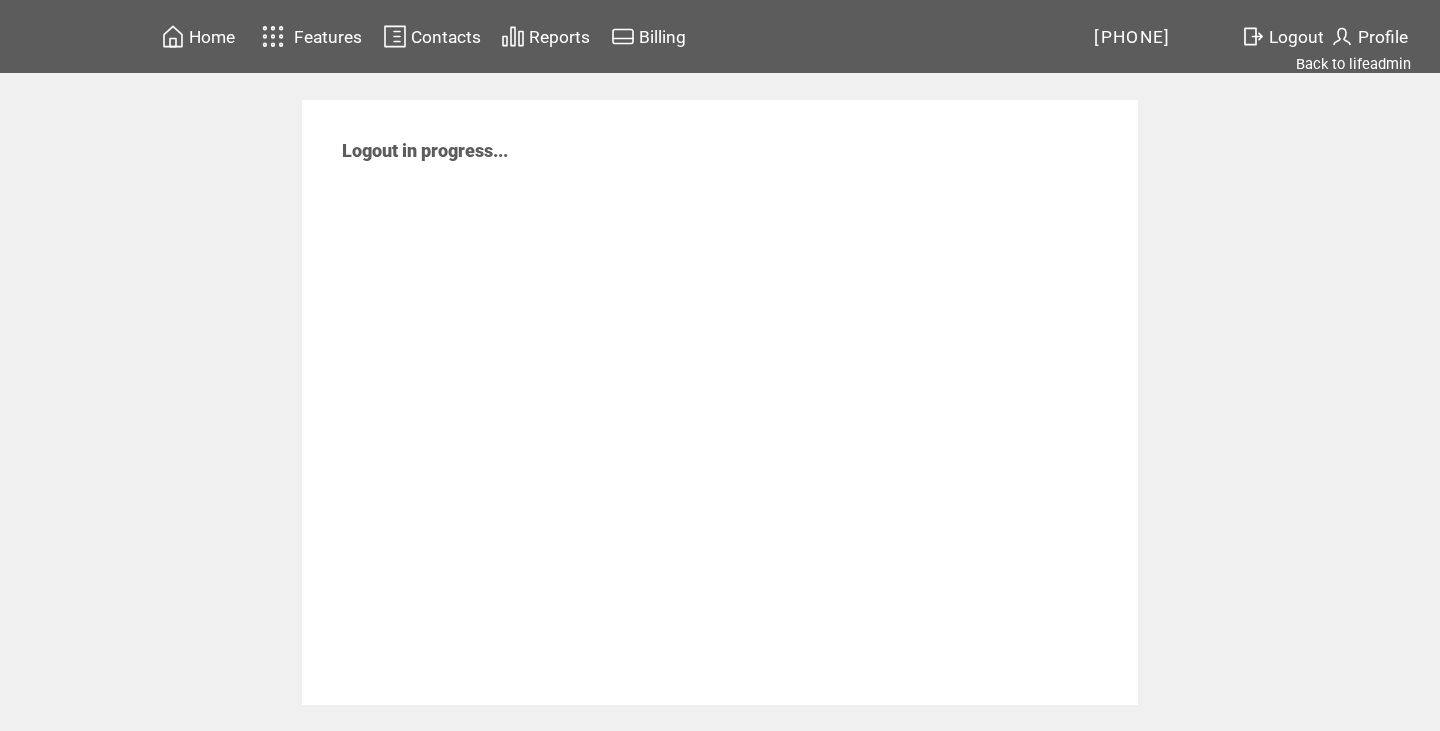scroll, scrollTop: 0, scrollLeft: 0, axis: both 